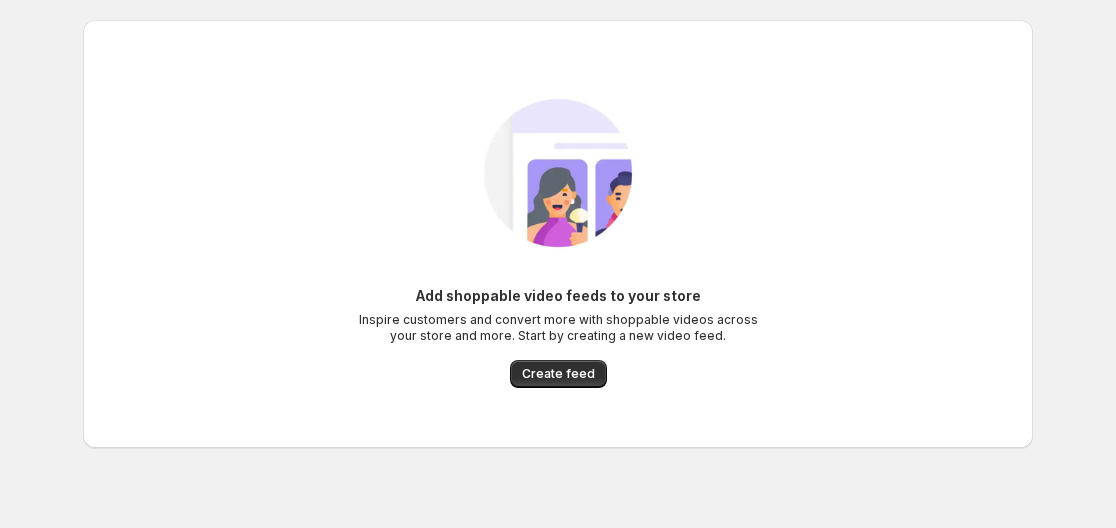 scroll, scrollTop: 0, scrollLeft: 0, axis: both 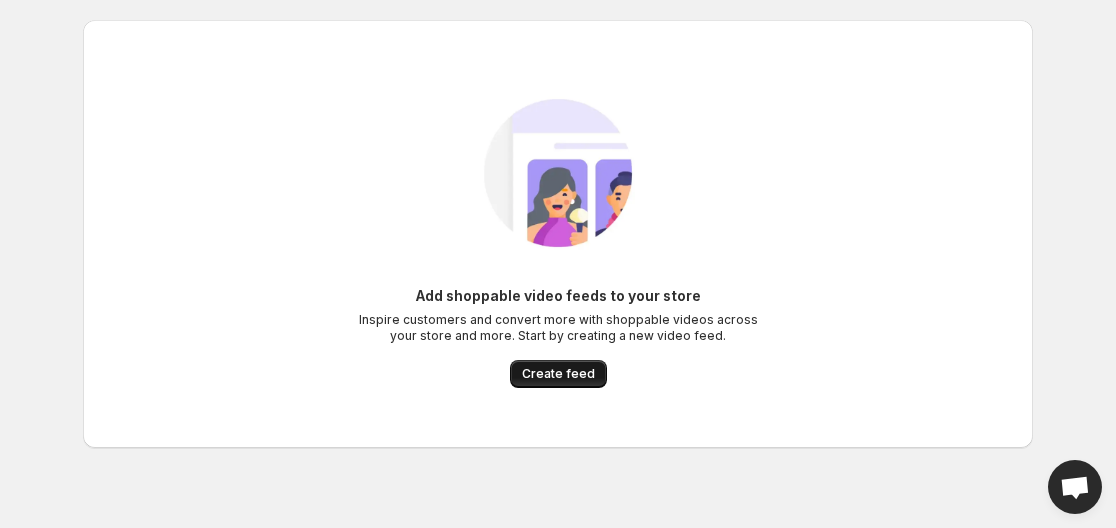 click on "Create feed" at bounding box center (558, 374) 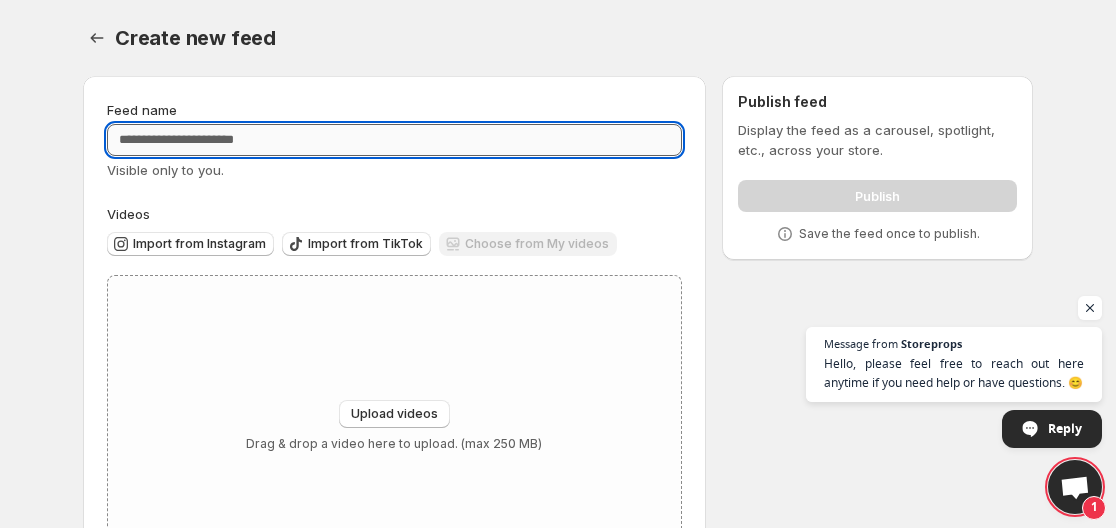 click on "Feed name" at bounding box center [394, 140] 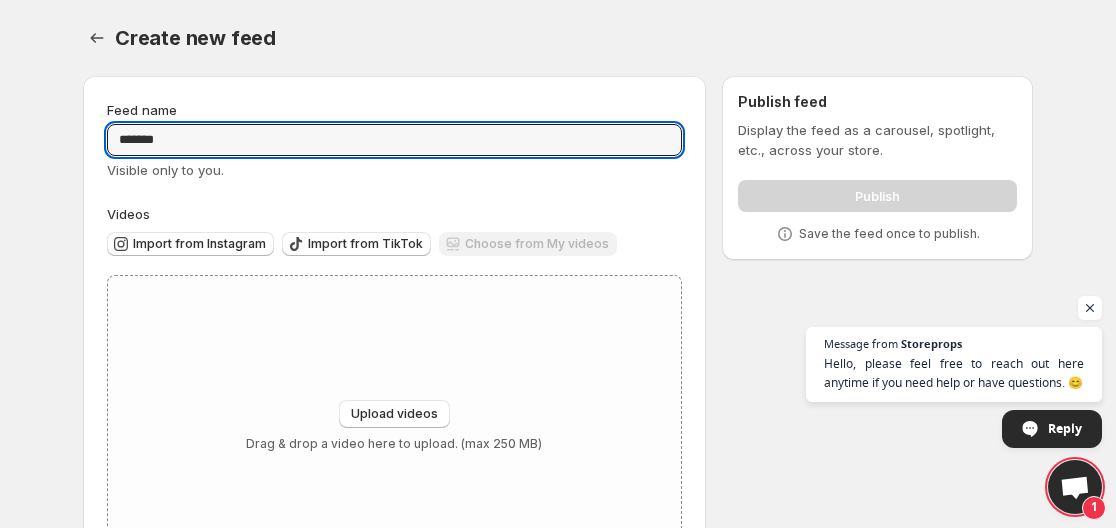 type on "*******" 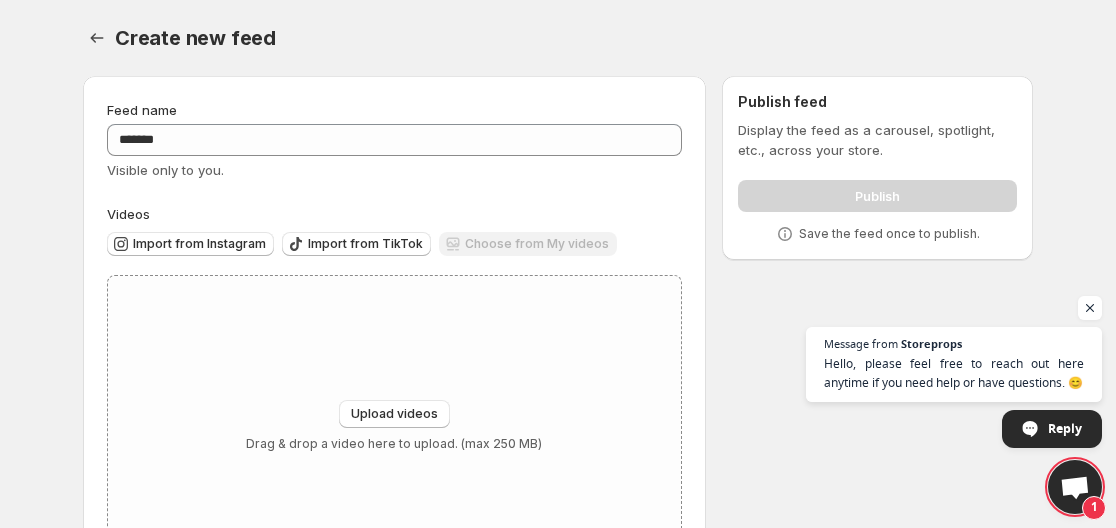 click on "Videos" at bounding box center (394, 214) 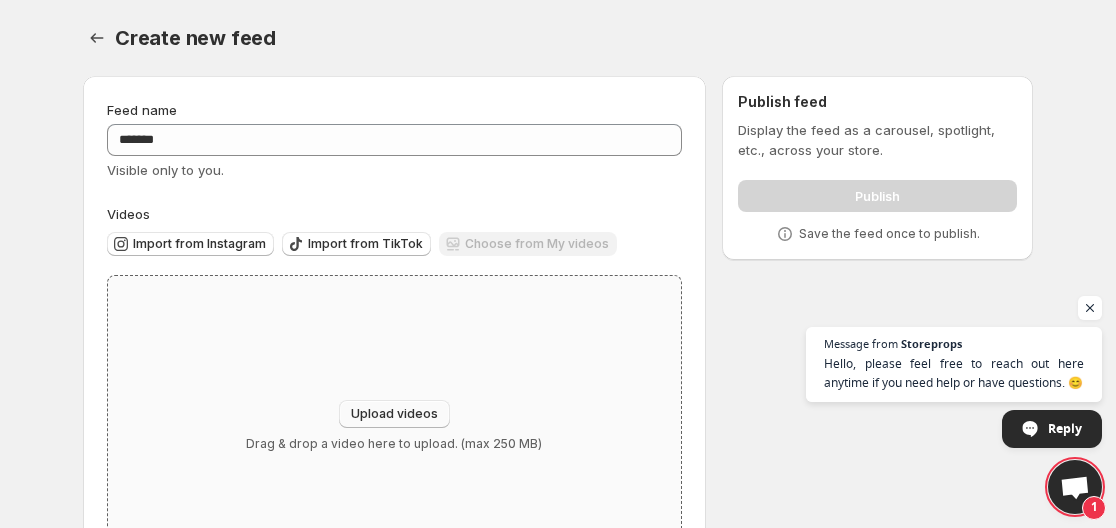 click on "Upload videos" at bounding box center [394, 414] 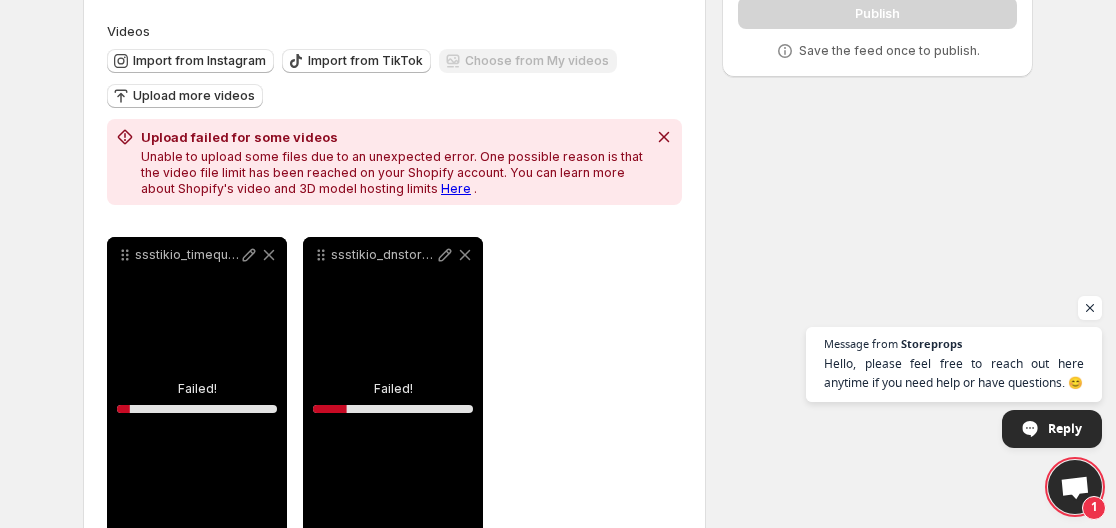 scroll, scrollTop: 191, scrollLeft: 0, axis: vertical 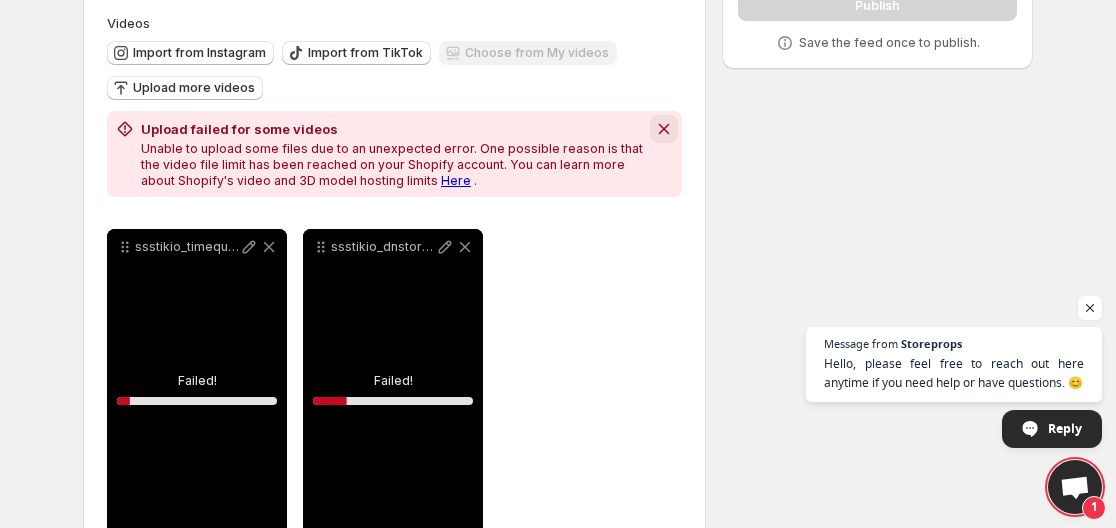 click 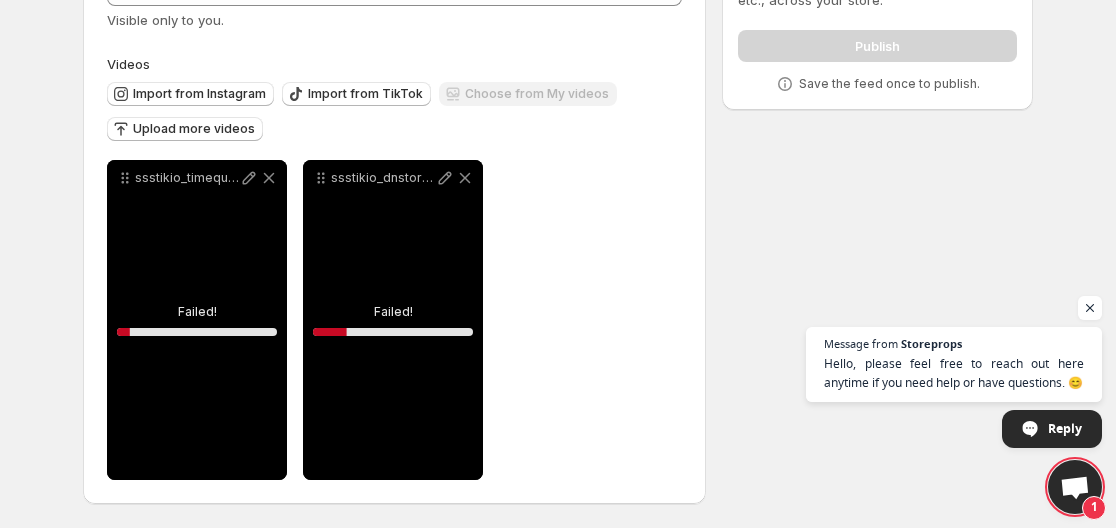 click on "ssstikio_dnstorepk_1754040924697" at bounding box center (393, 320) 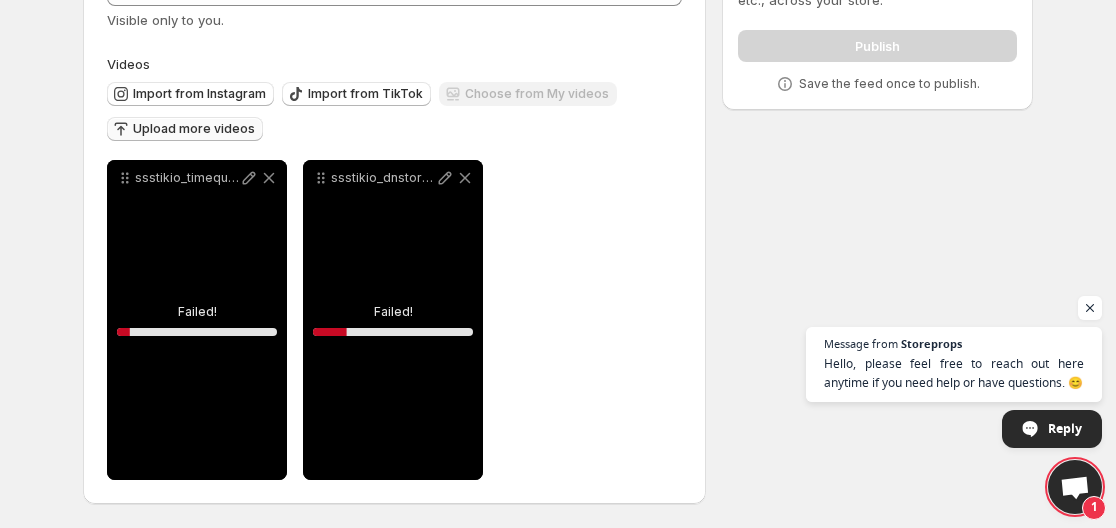click on "Upload more videos" at bounding box center [185, 129] 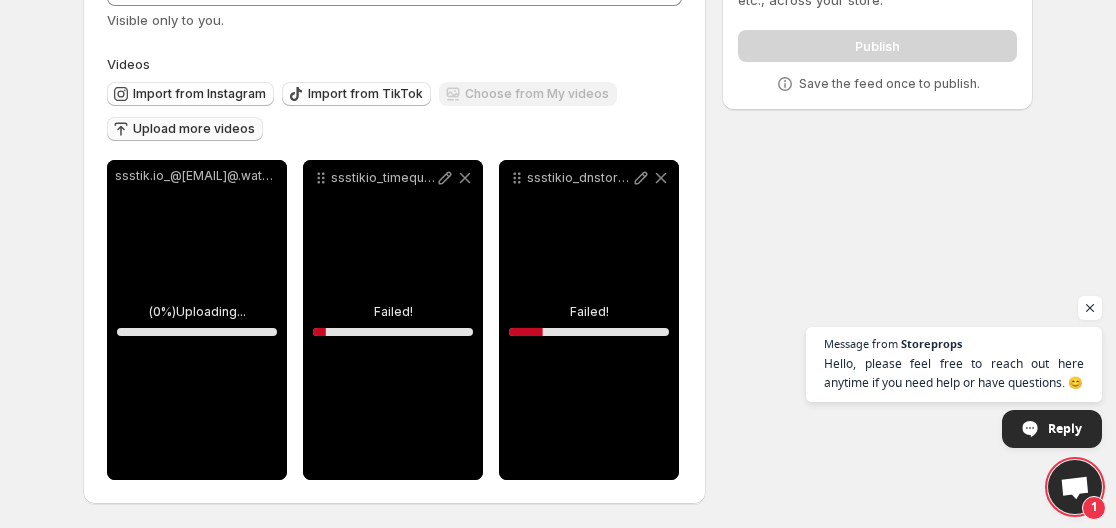 click on "ssstikio_timequestwatches_1754040958075" at bounding box center [393, 320] 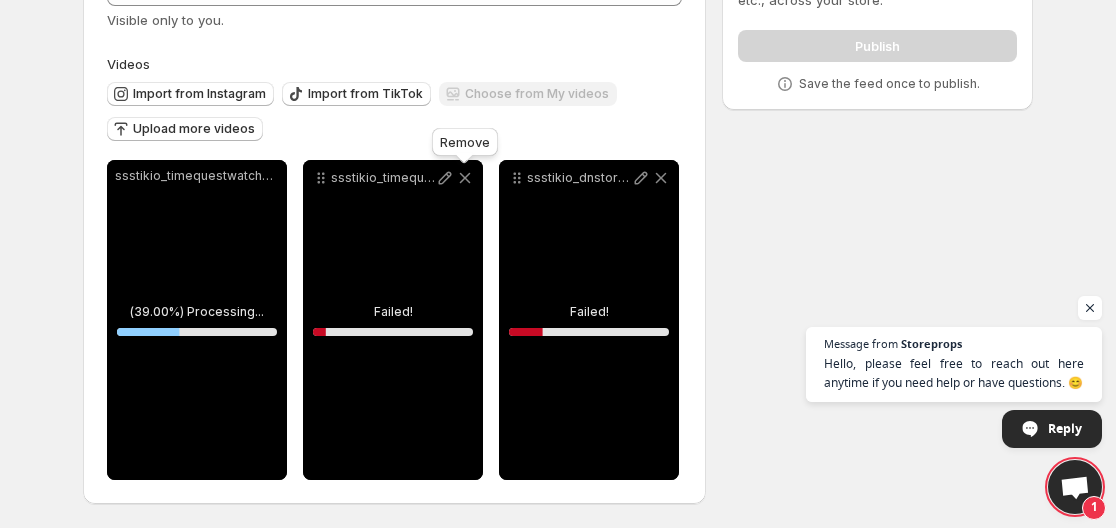 click 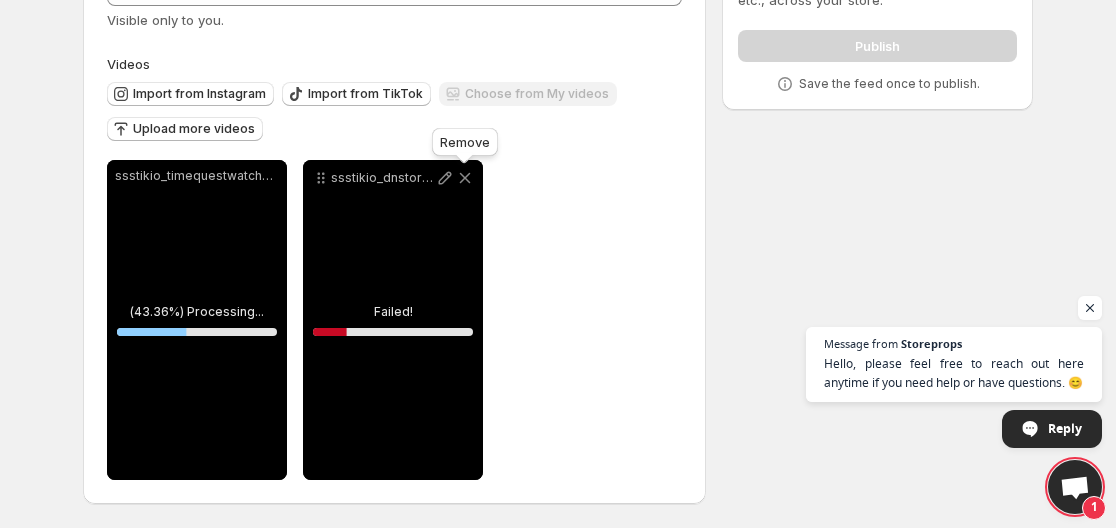 click 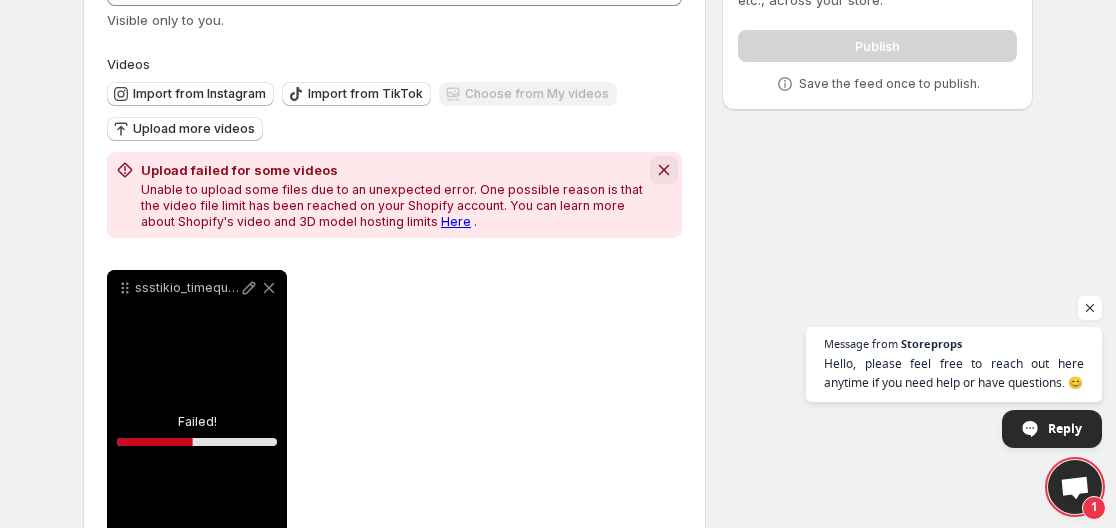 click 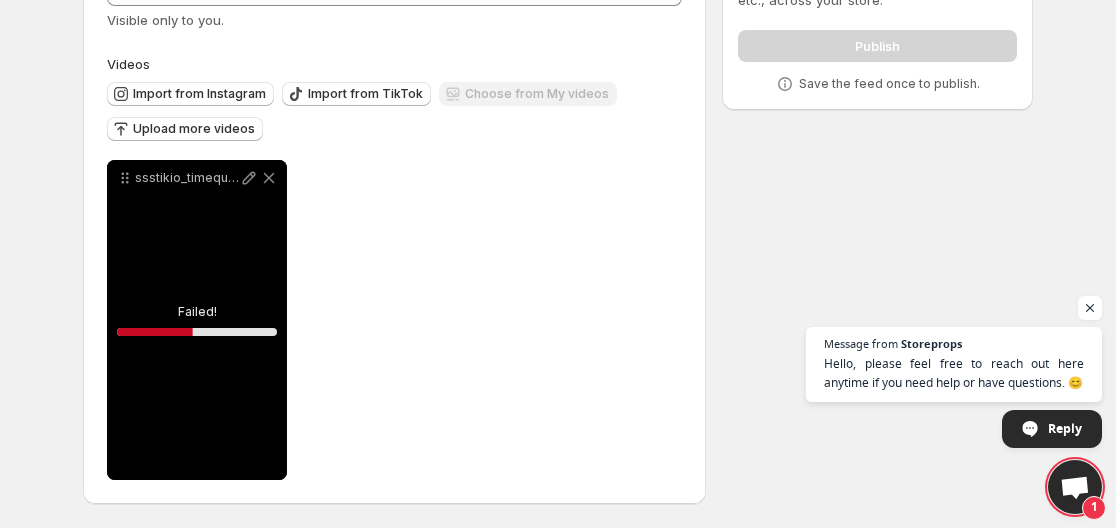 click on "ssstikio_timequestwatches_1754041027401" at bounding box center [197, 320] 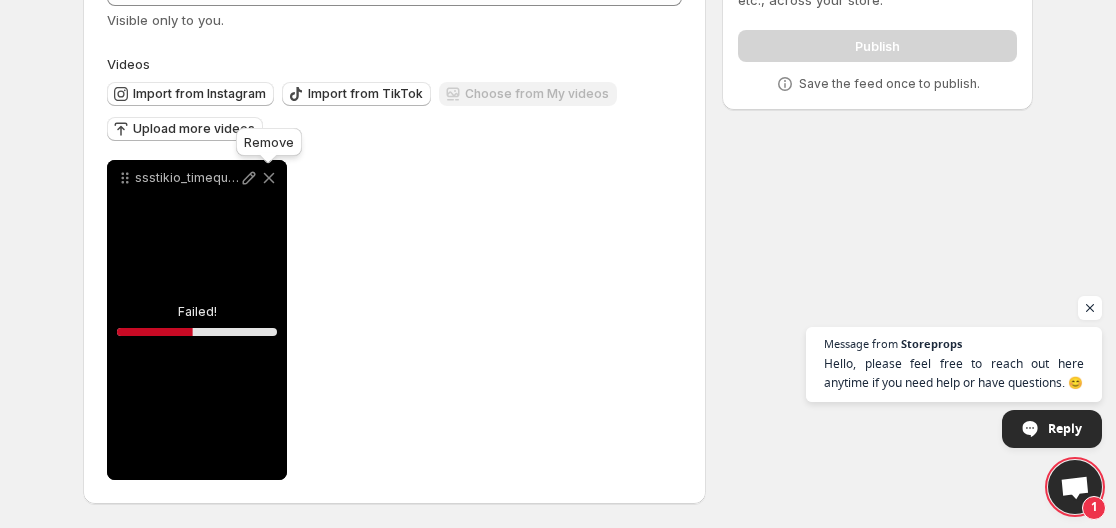 click 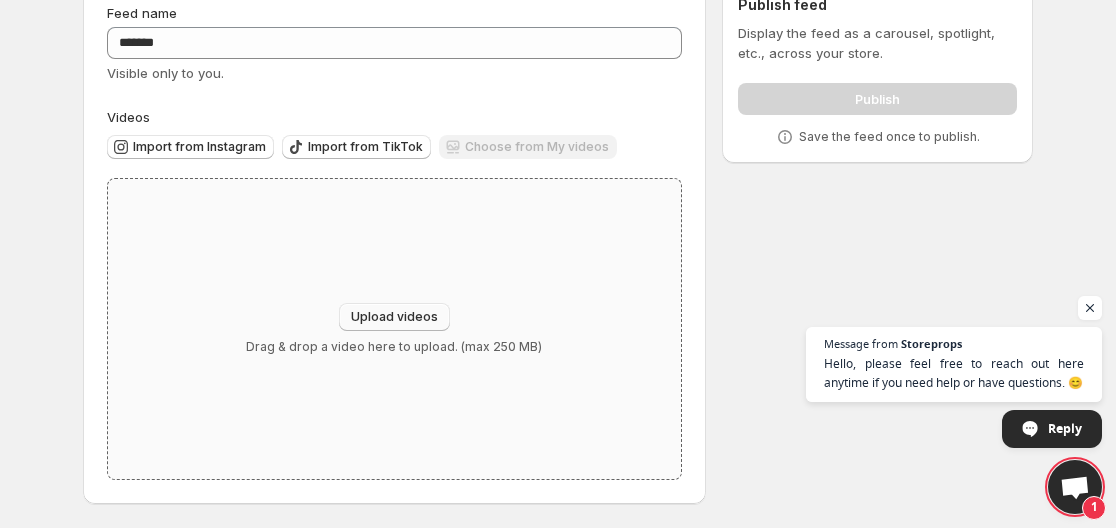 click on "Upload videos" at bounding box center [394, 317] 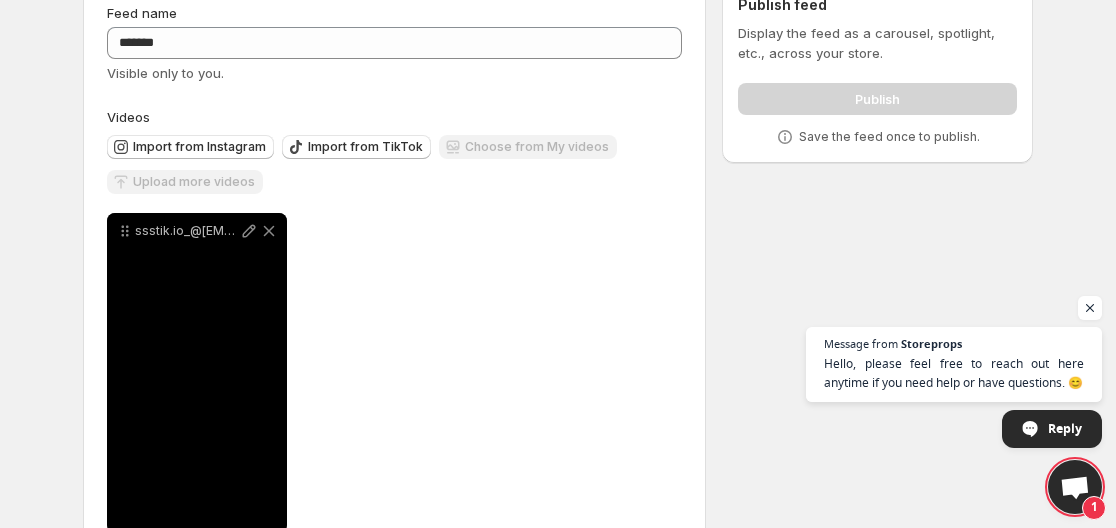 scroll, scrollTop: 150, scrollLeft: 0, axis: vertical 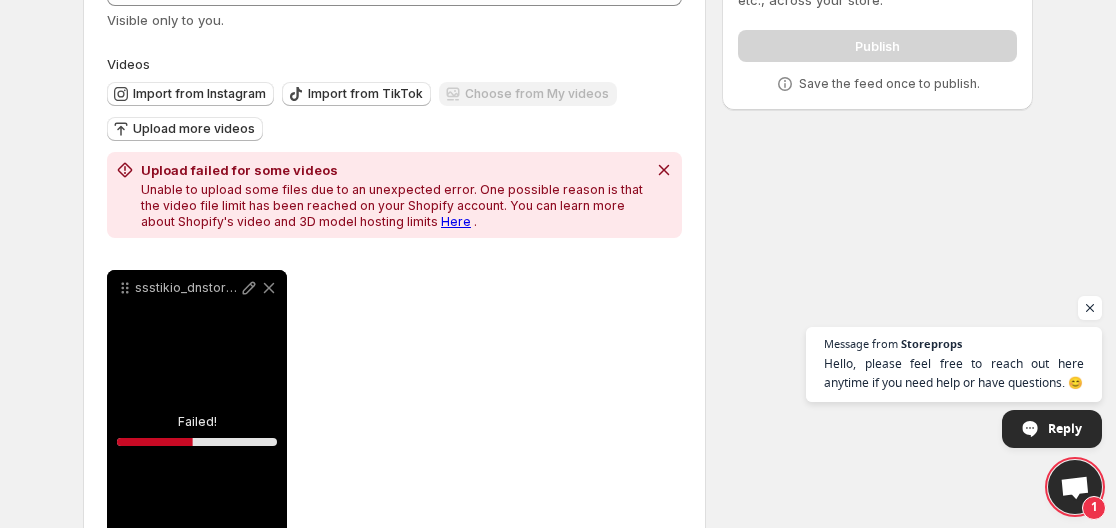 click on "Here" at bounding box center [456, 221] 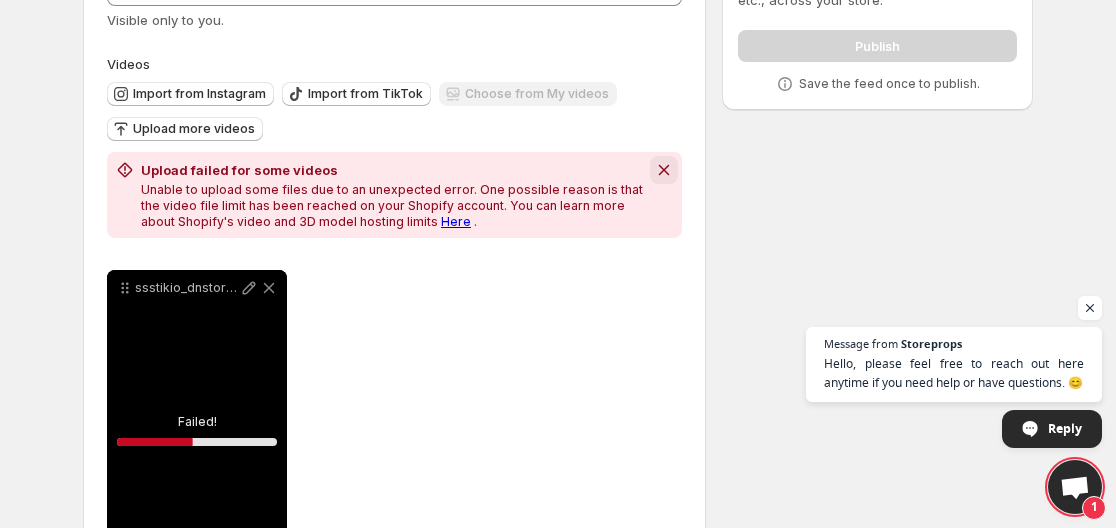 click 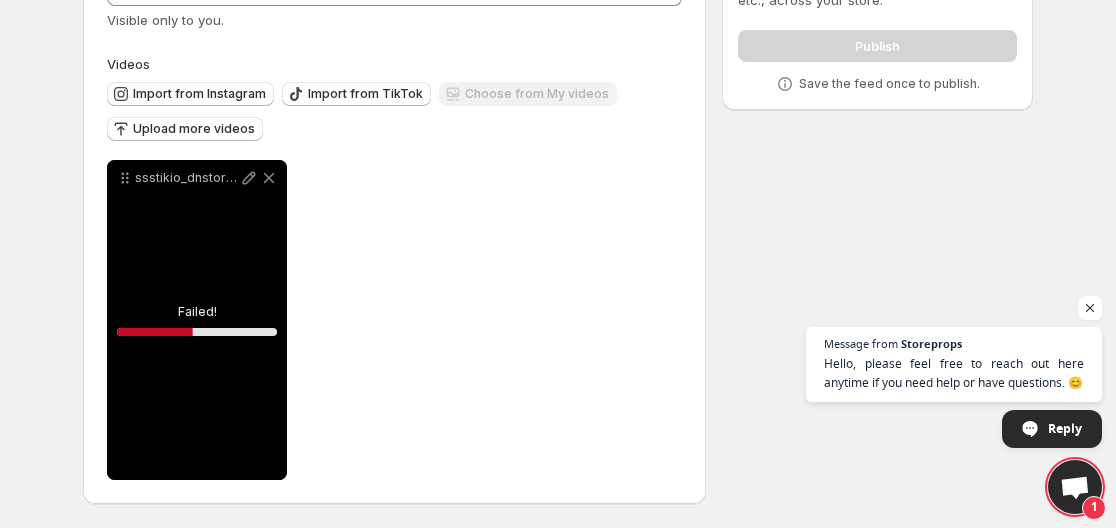 click on "ssstikio_dnstorepk_1754040924697" at bounding box center [187, 178] 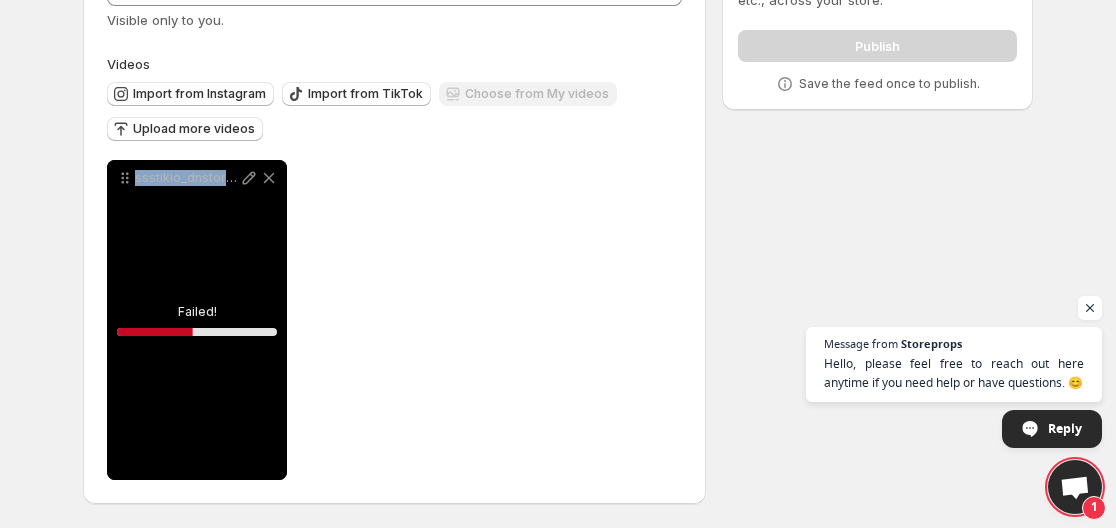 click on "ssstikio_dnstorepk_1754040924697" at bounding box center [187, 178] 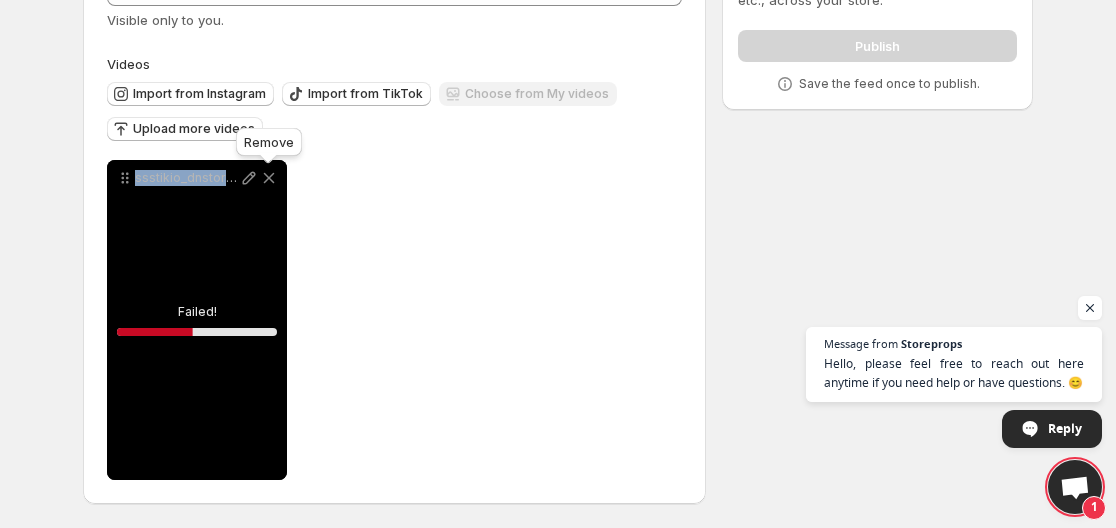 click 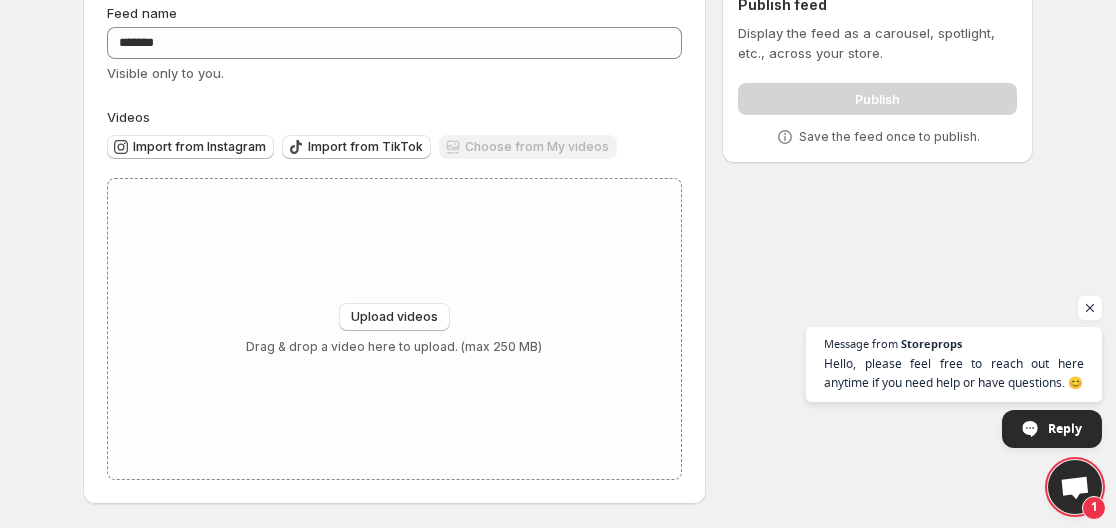 scroll, scrollTop: 97, scrollLeft: 0, axis: vertical 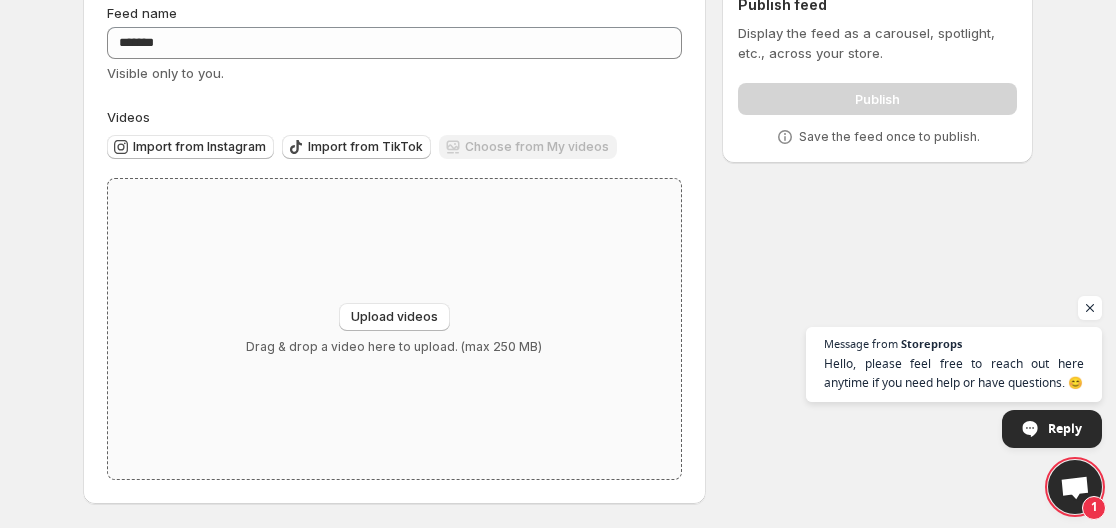 click on "Upload videos Drag & drop a video here to upload. (max 250 MB)" at bounding box center (394, 329) 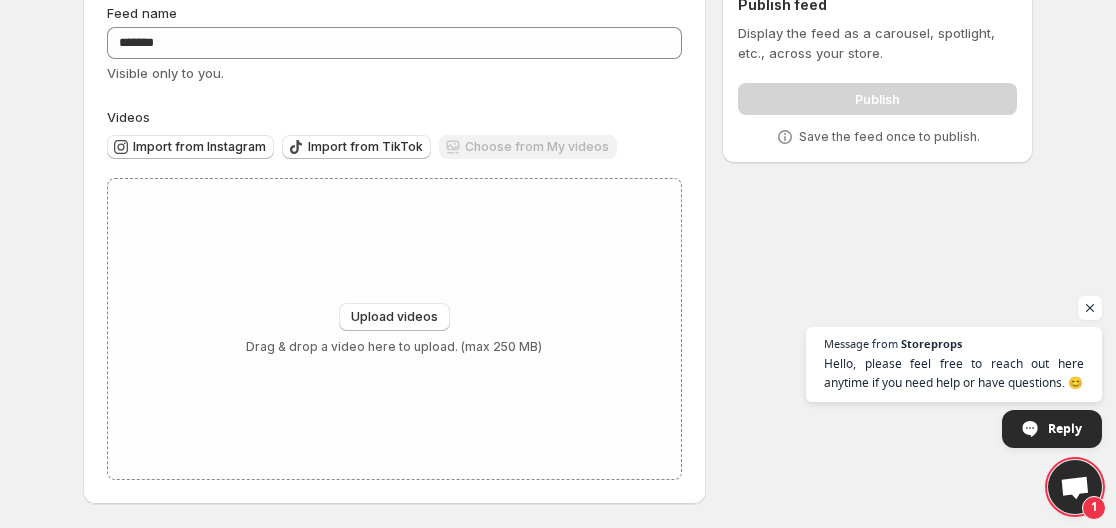 scroll, scrollTop: 150, scrollLeft: 0, axis: vertical 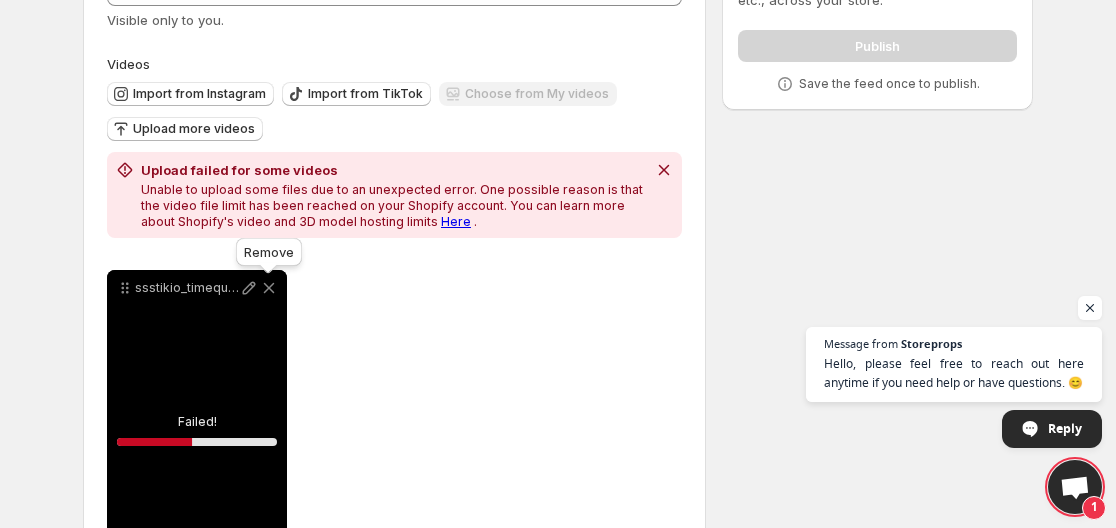 click 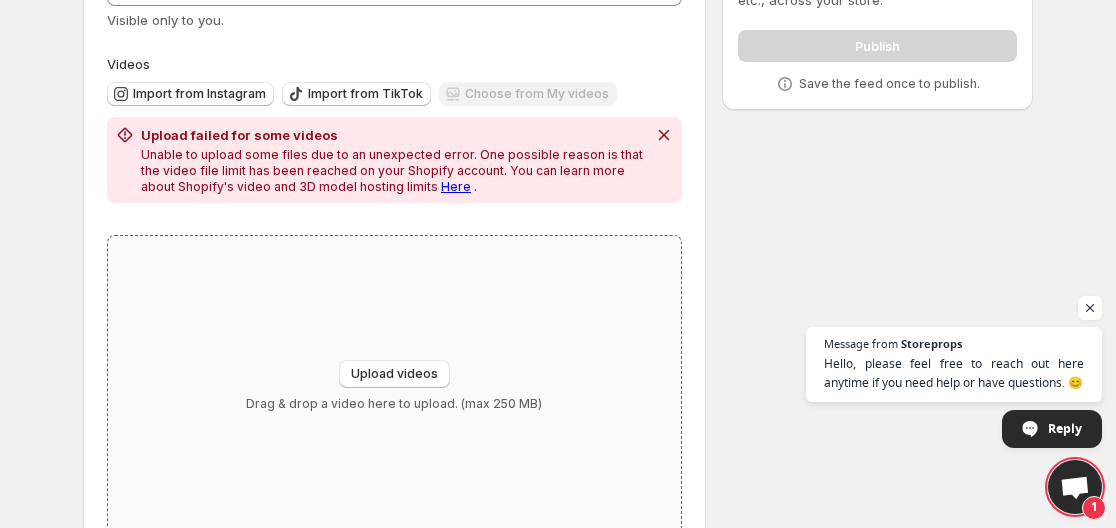 click on "Upload videos Drag & drop a video here to upload. (max 250 MB)" at bounding box center (394, 386) 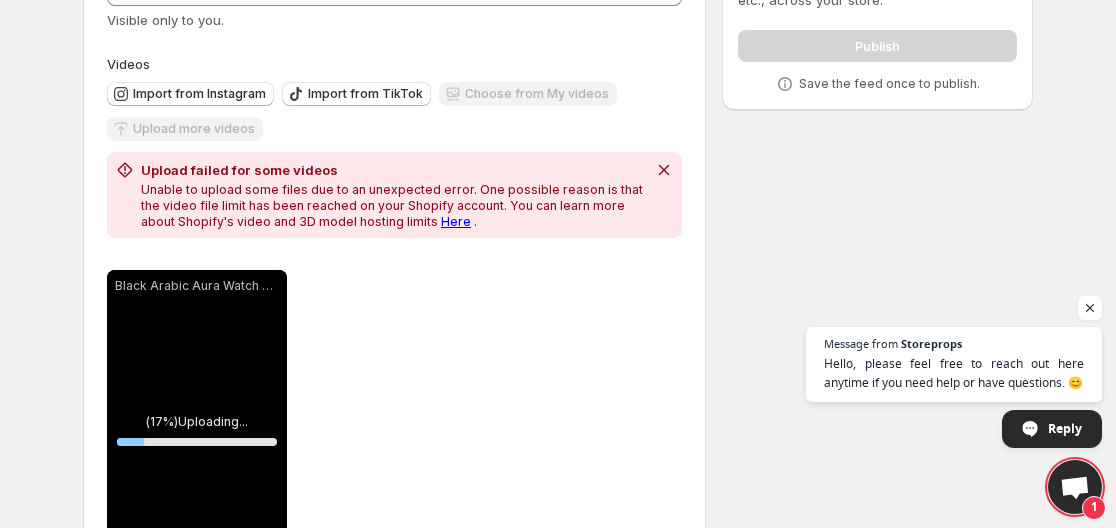 scroll, scrollTop: 260, scrollLeft: 0, axis: vertical 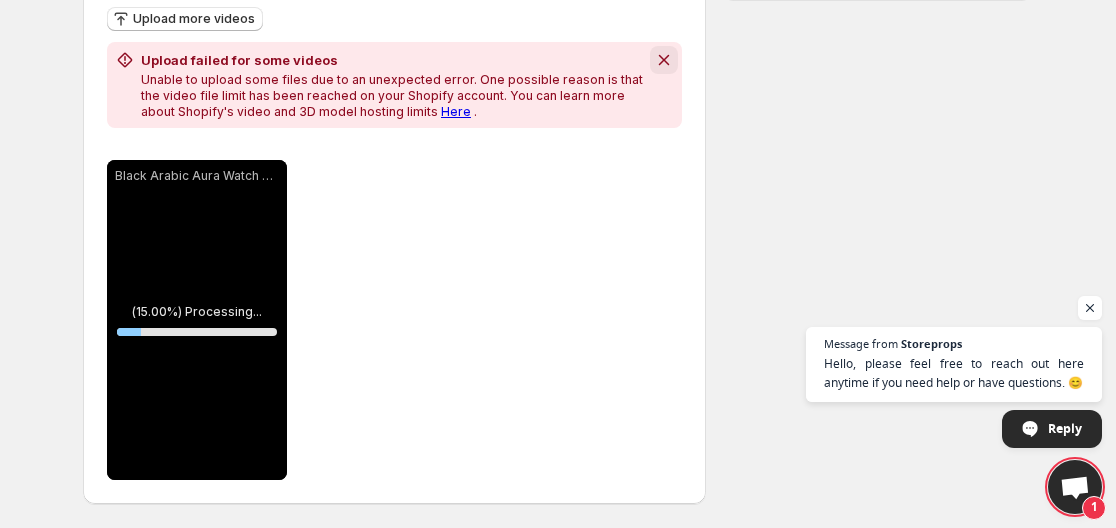 click 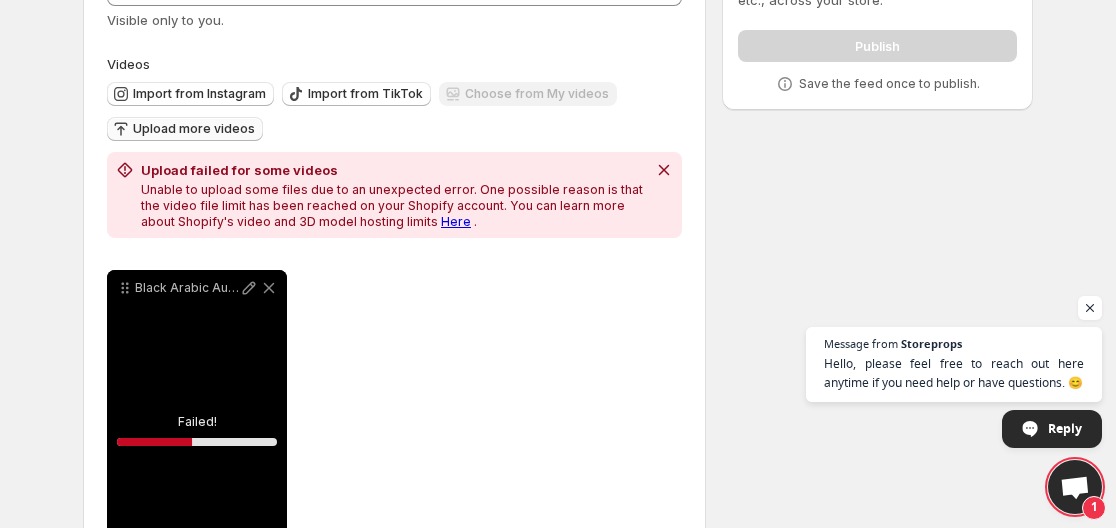 scroll, scrollTop: 260, scrollLeft: 0, axis: vertical 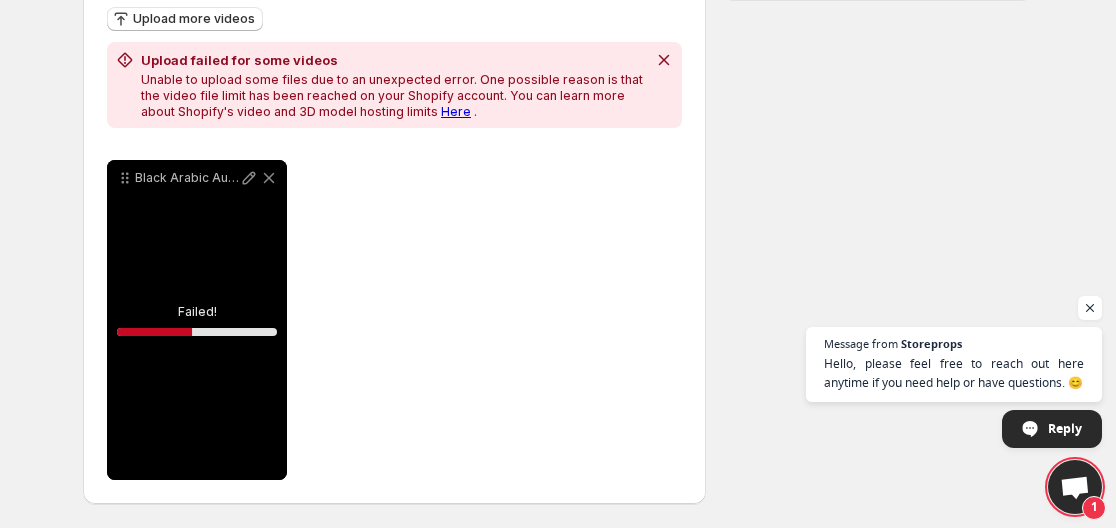 drag, startPoint x: 269, startPoint y: 178, endPoint x: 411, endPoint y: 241, distance: 155.34799 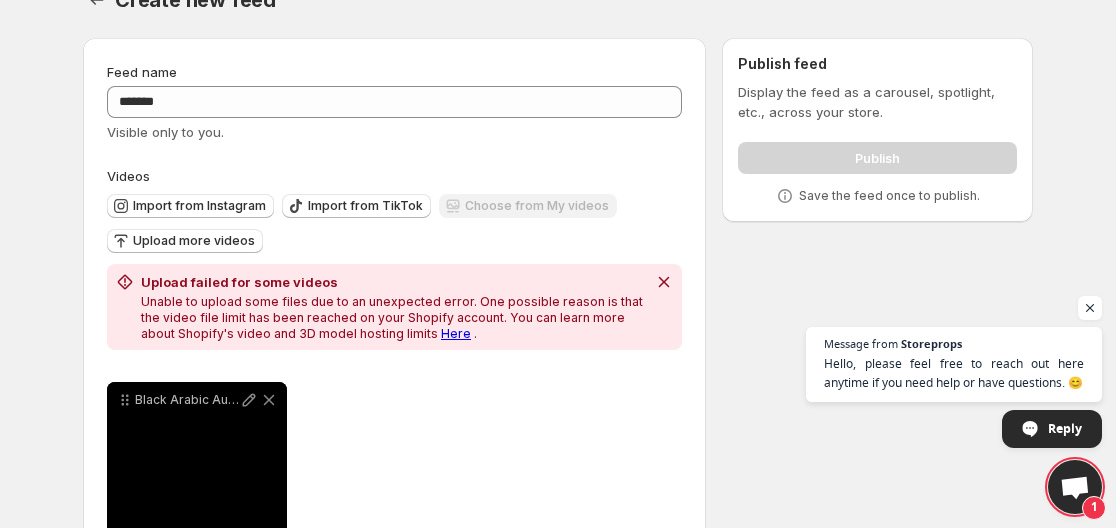 scroll, scrollTop: 0, scrollLeft: 0, axis: both 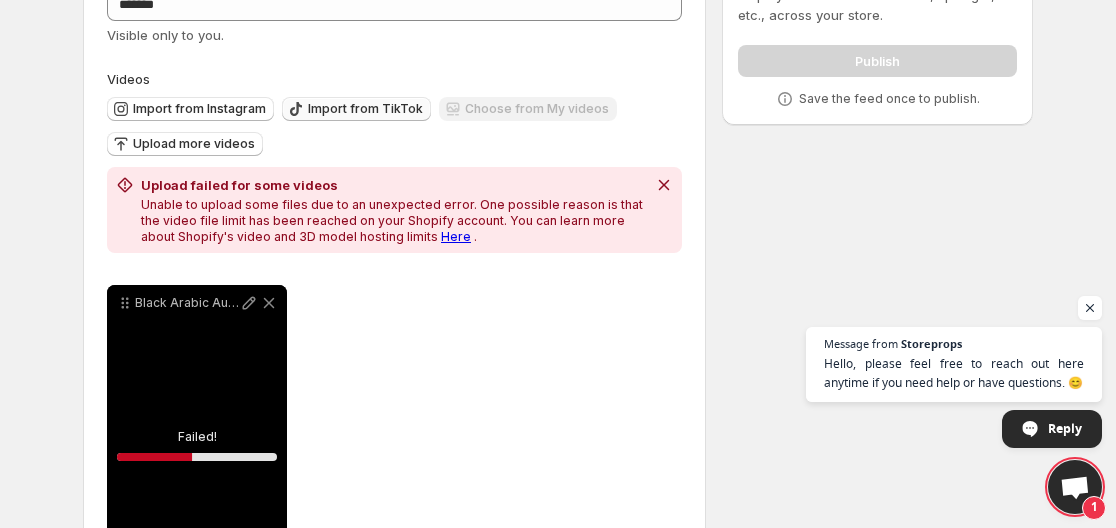 click on "Import from TikTok" at bounding box center (365, 109) 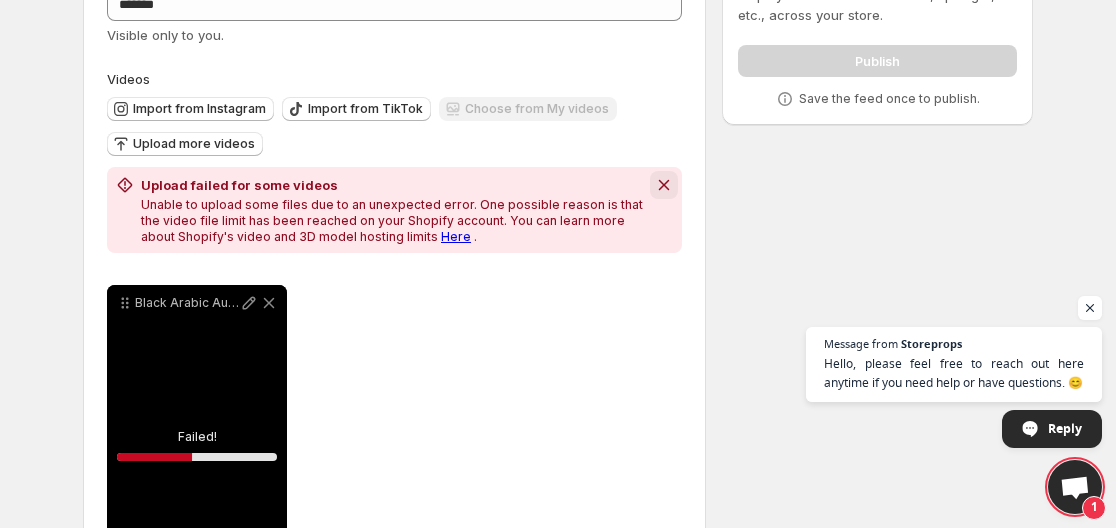 click 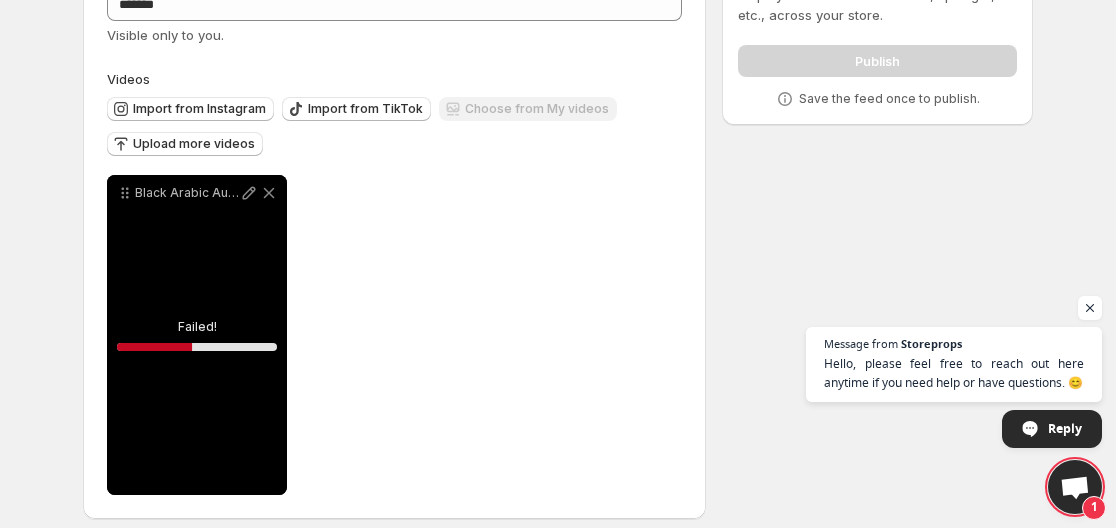 click on "Upload more videos" at bounding box center [185, 145] 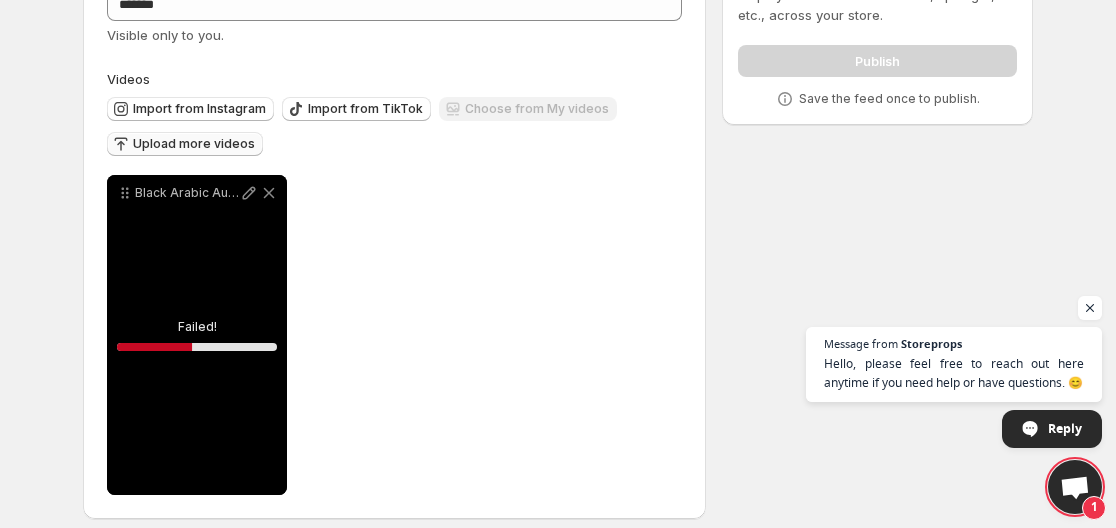 click on "Upload more videos" at bounding box center (185, 144) 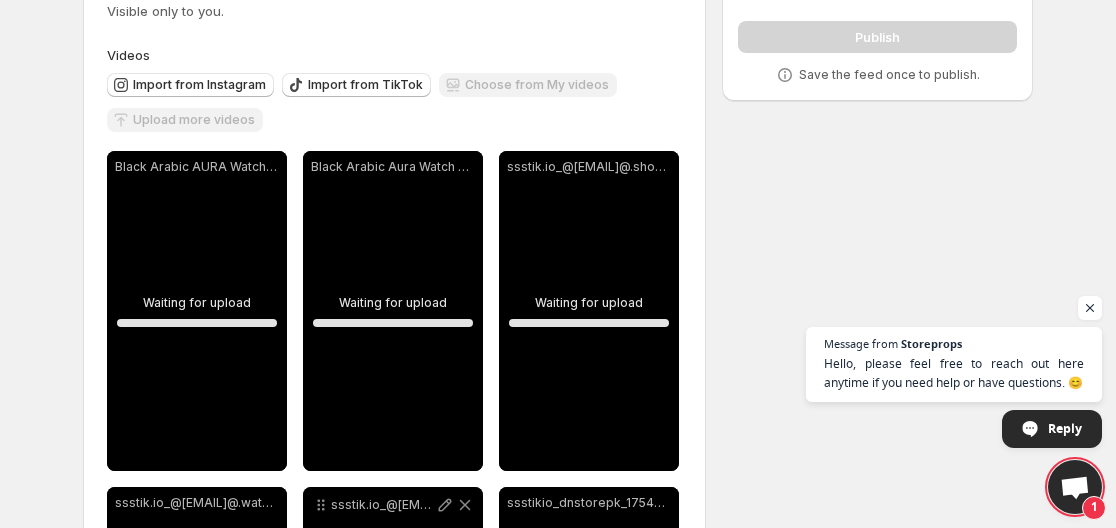 scroll, scrollTop: 127, scrollLeft: 0, axis: vertical 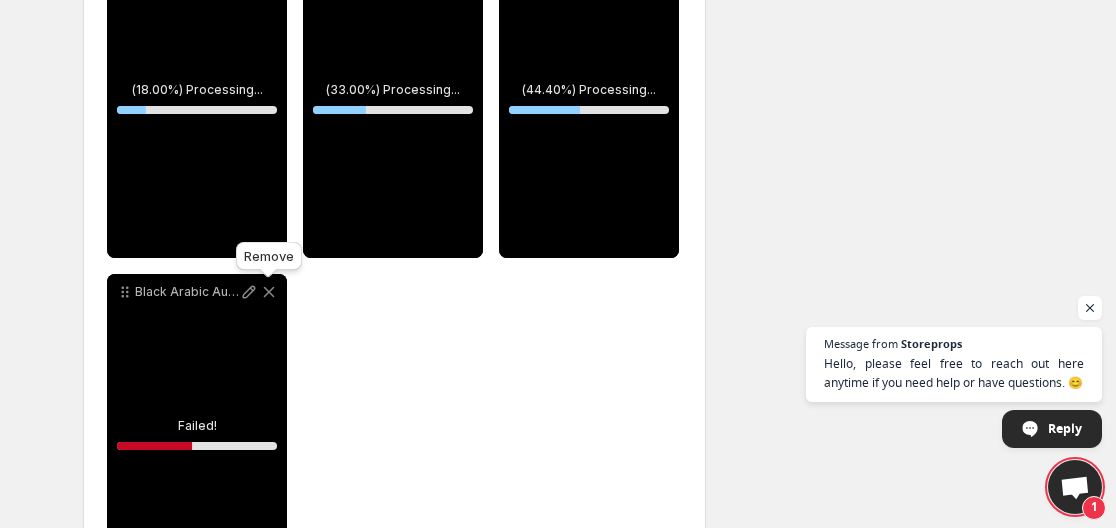 click 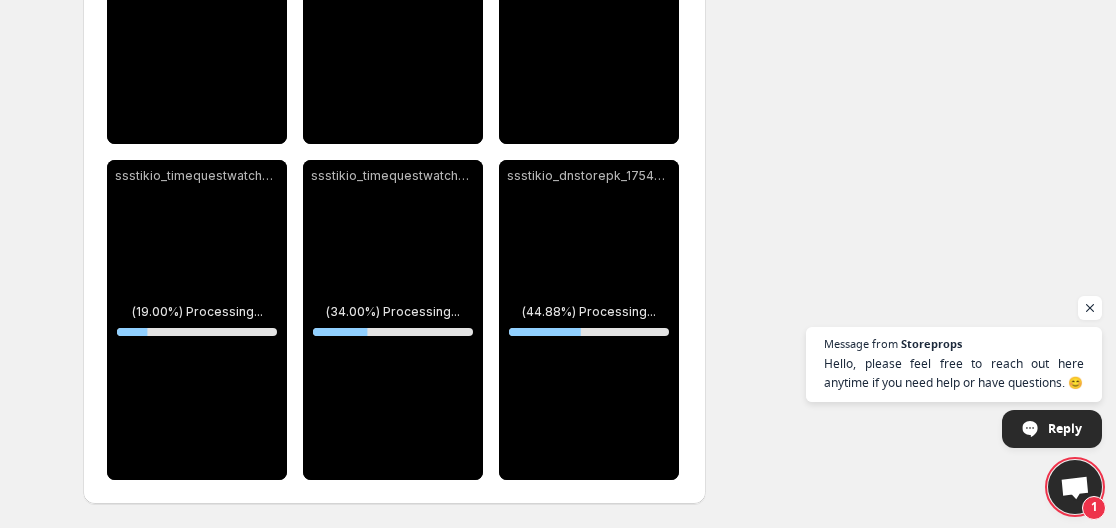 scroll, scrollTop: 486, scrollLeft: 0, axis: vertical 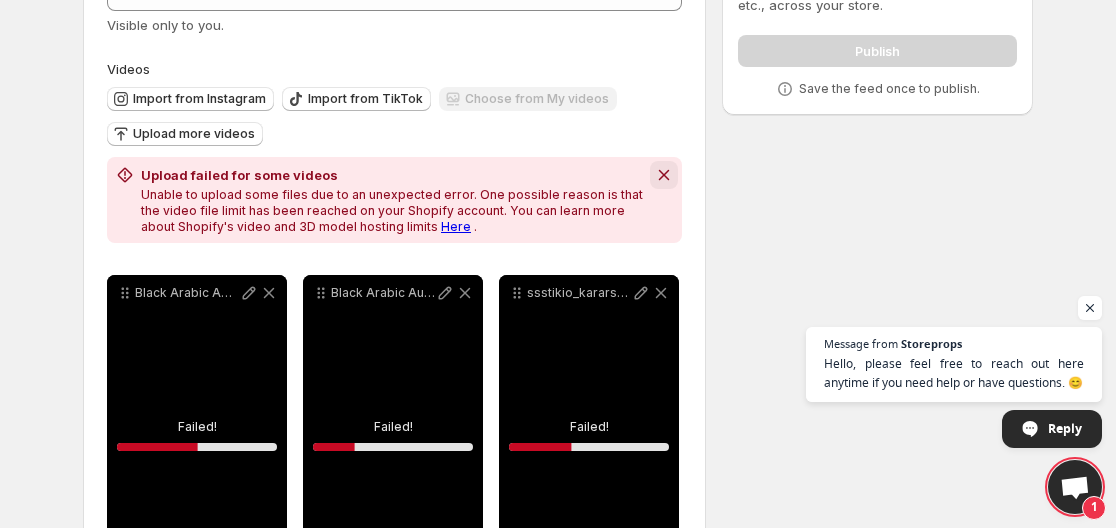 click 